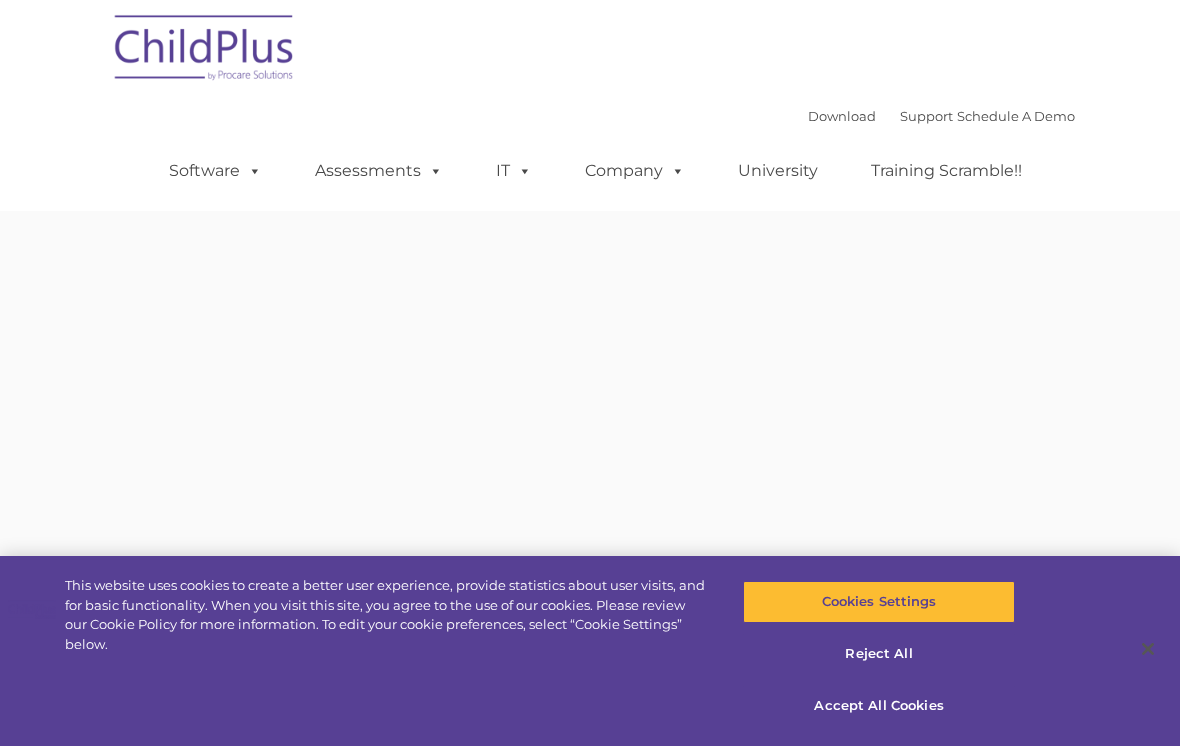 scroll, scrollTop: 0, scrollLeft: 0, axis: both 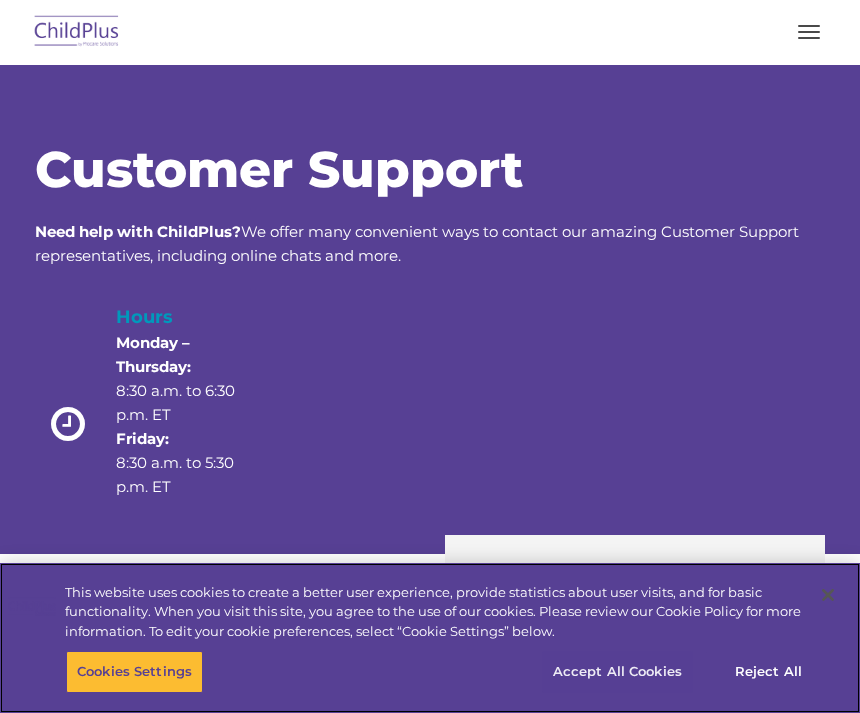 click on "Accept All Cookies" at bounding box center (617, 672) 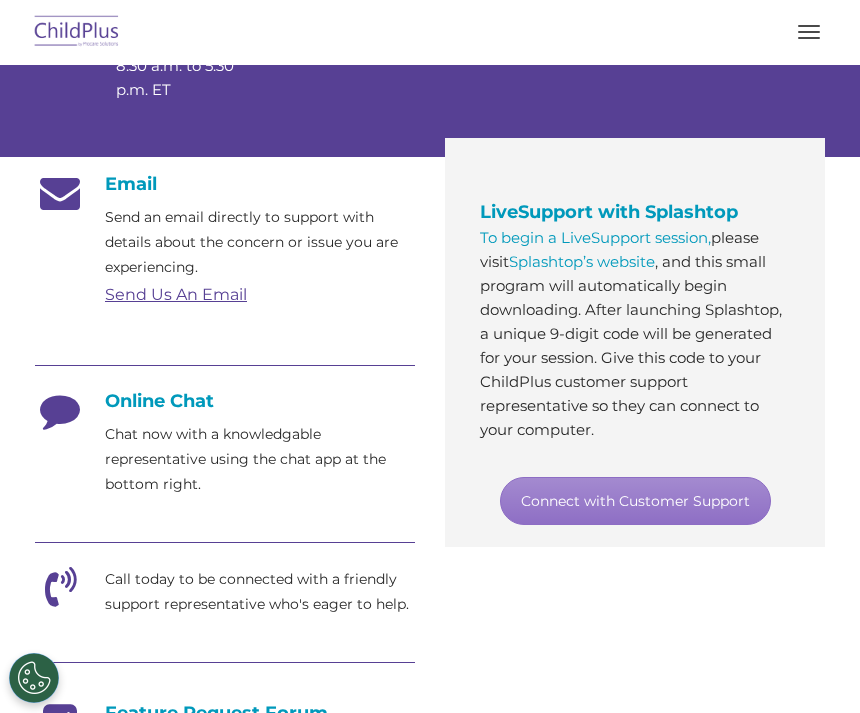 scroll, scrollTop: 414, scrollLeft: 0, axis: vertical 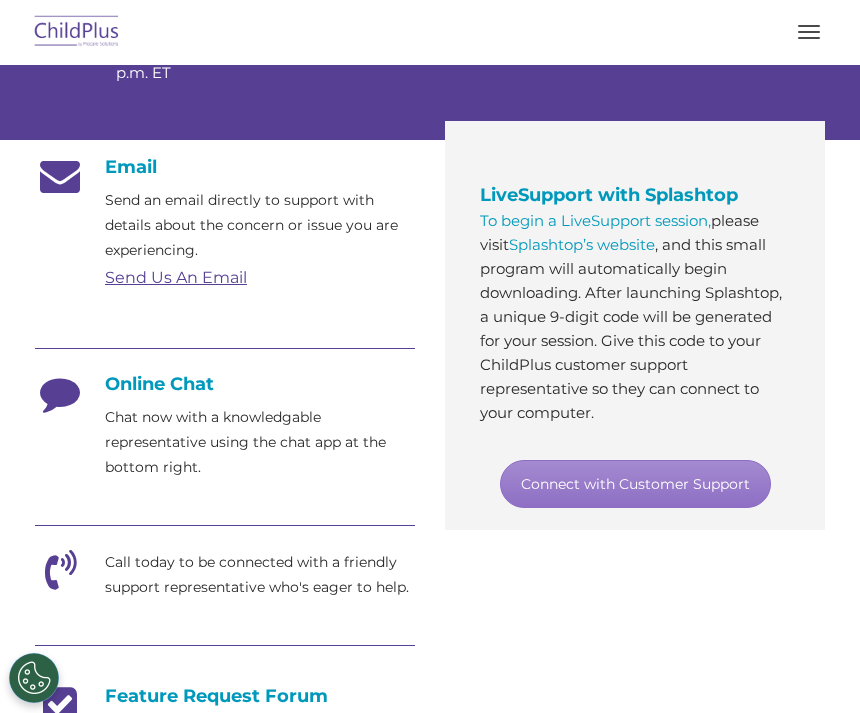 click on "Chat now with a knowledgable representative using the chat app at the bottom right." at bounding box center (260, 442) 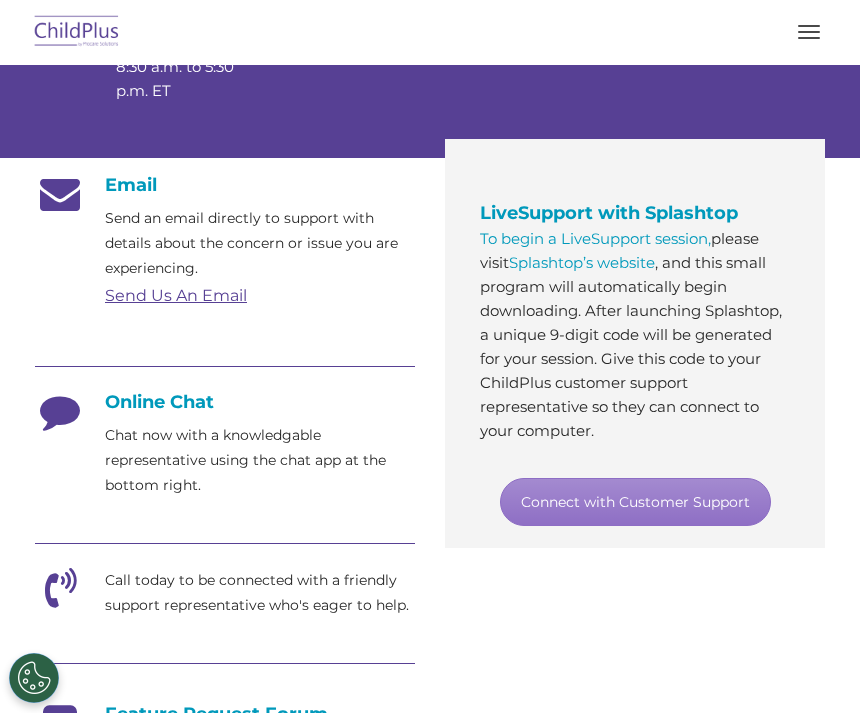 scroll, scrollTop: 394, scrollLeft: 0, axis: vertical 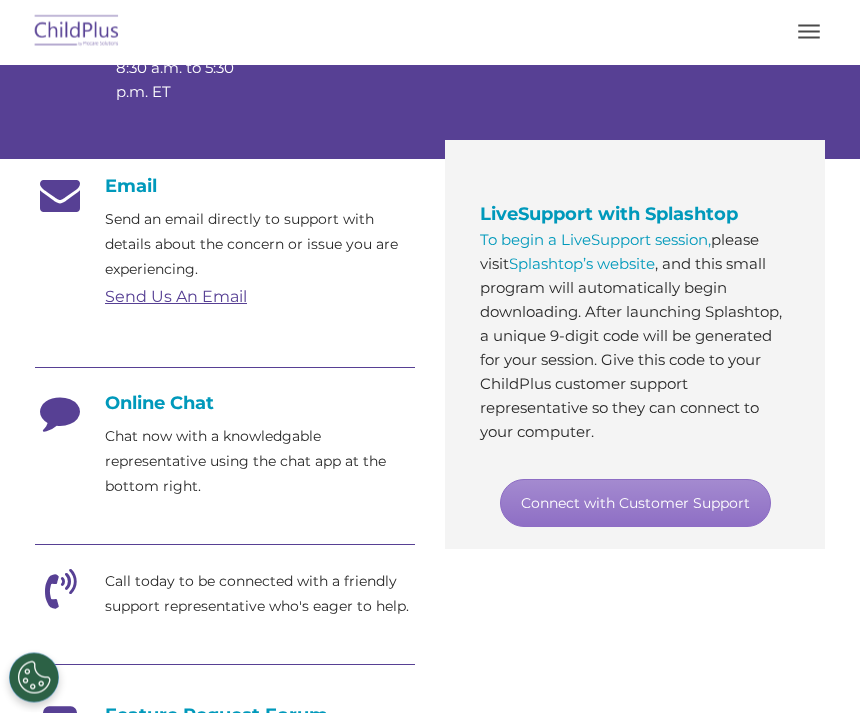click on "Send Us An Email" at bounding box center [176, 297] 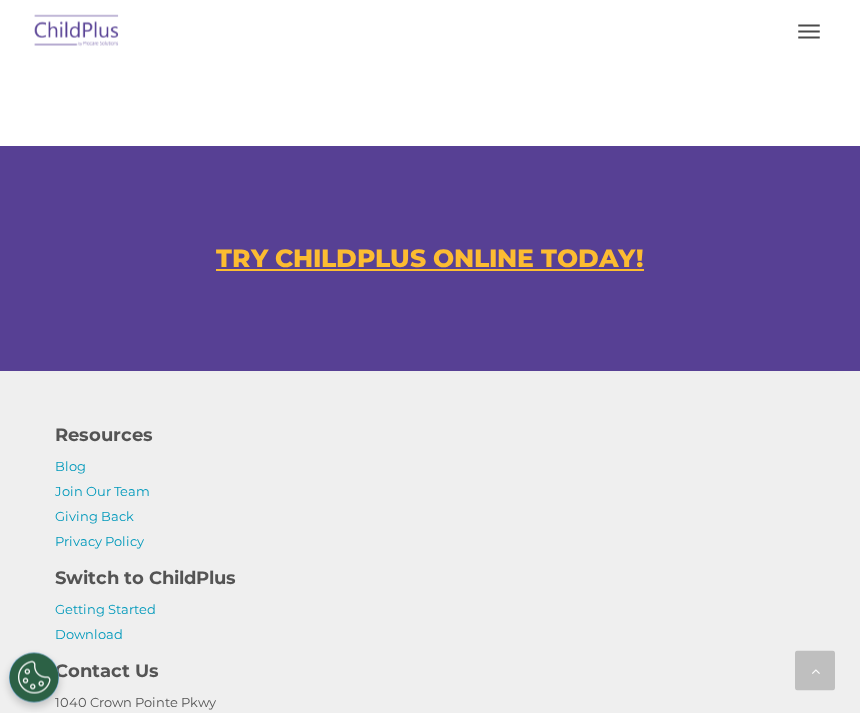 scroll, scrollTop: 1382, scrollLeft: 0, axis: vertical 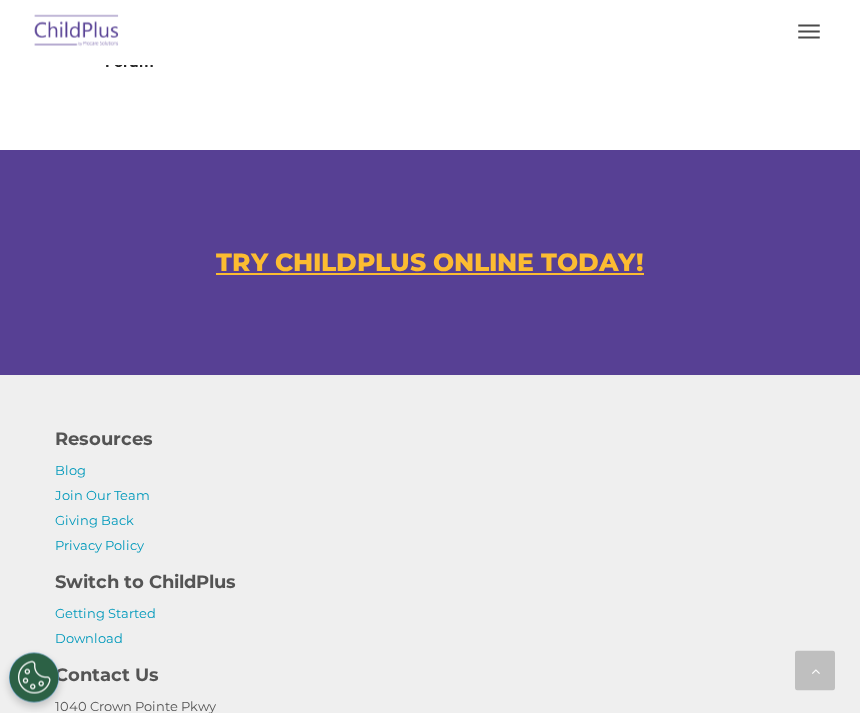 click on "TRY CHILDPLUS ONLINE TODAY!" at bounding box center [430, 263] 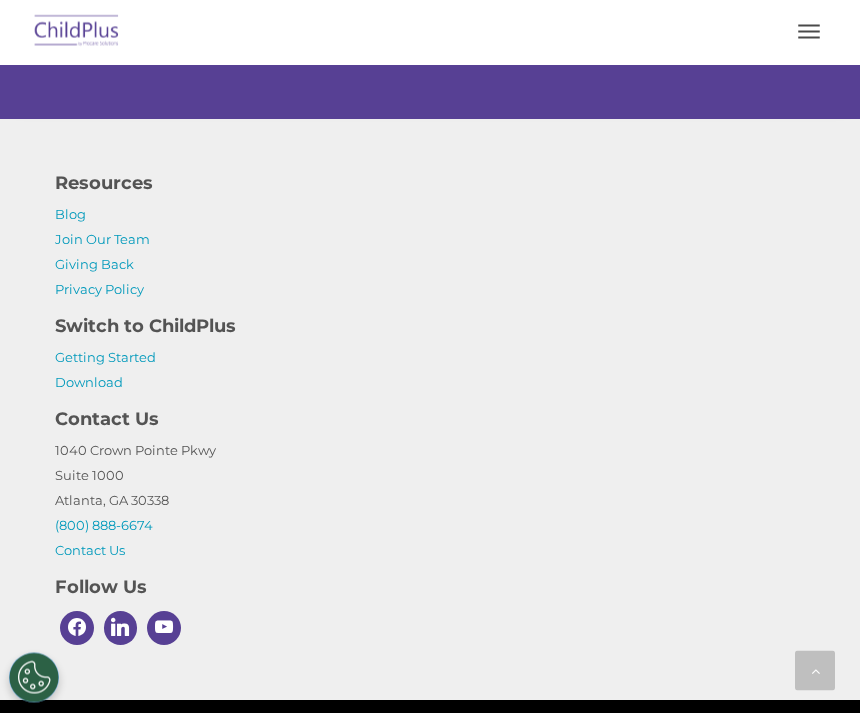 scroll, scrollTop: 1642, scrollLeft: 0, axis: vertical 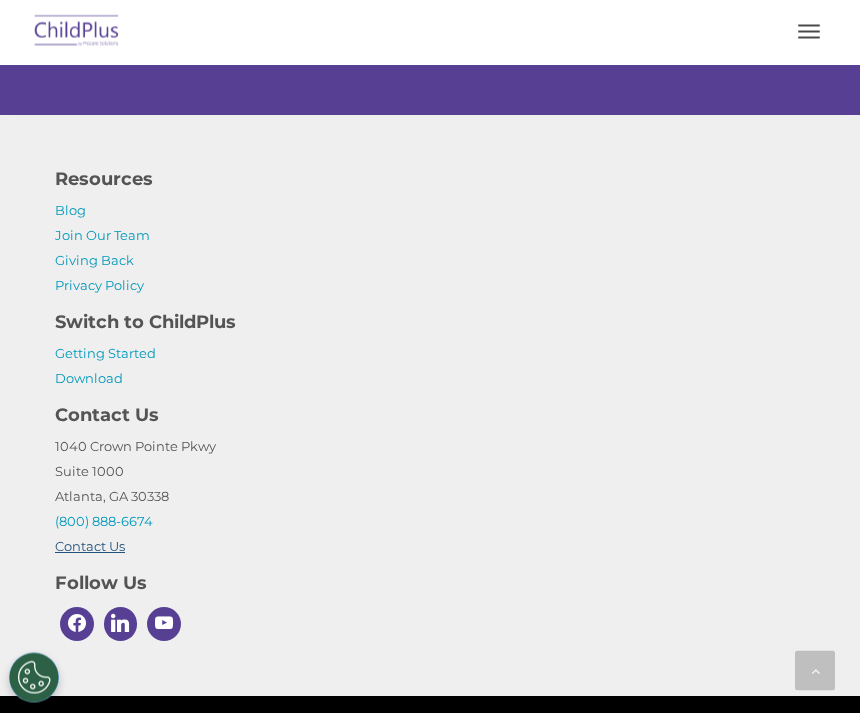 click on "Contact Us" at bounding box center [90, 547] 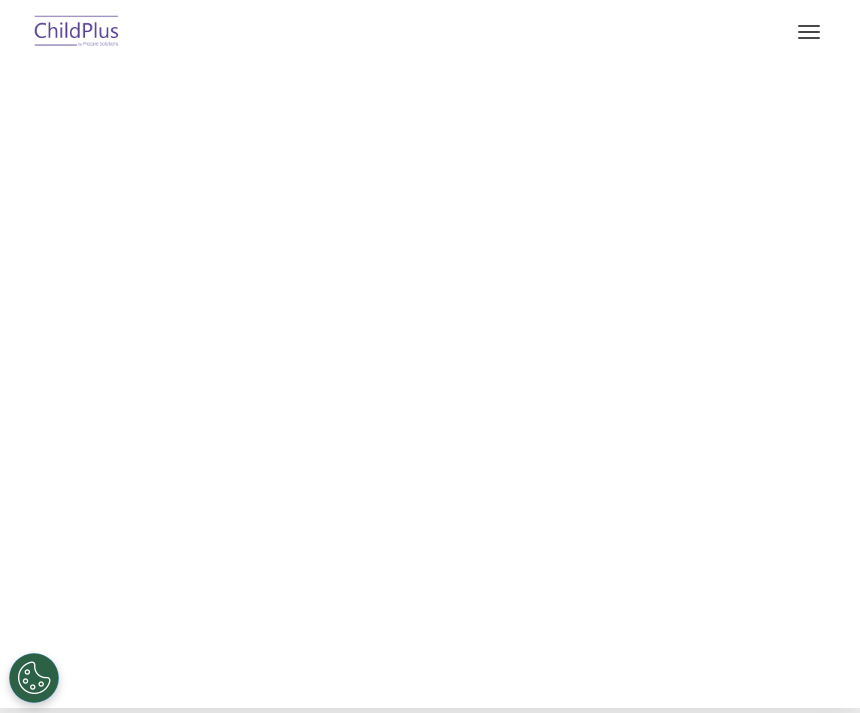 scroll, scrollTop: 0, scrollLeft: 0, axis: both 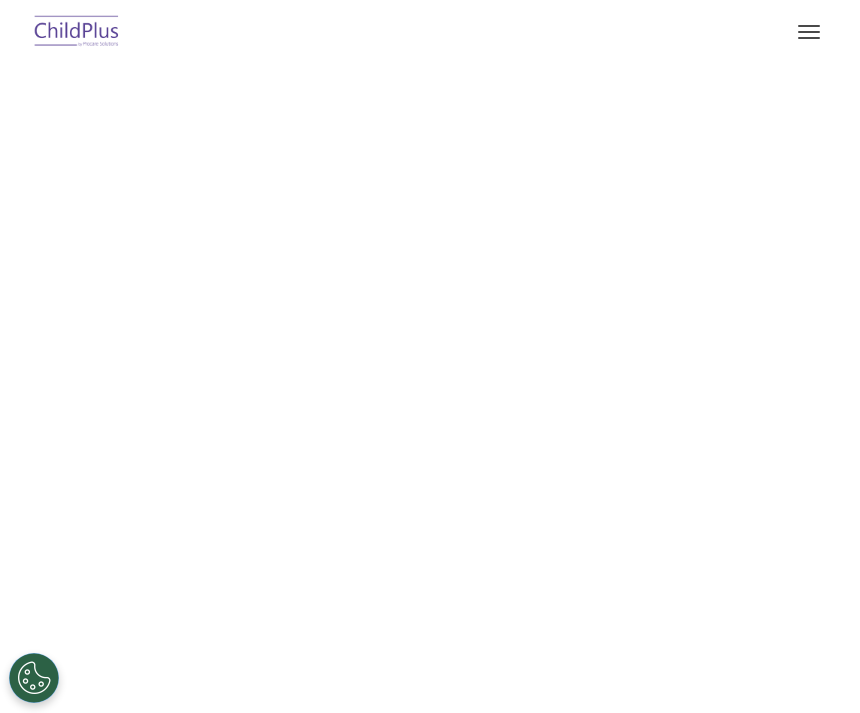 select on "MEDIUM" 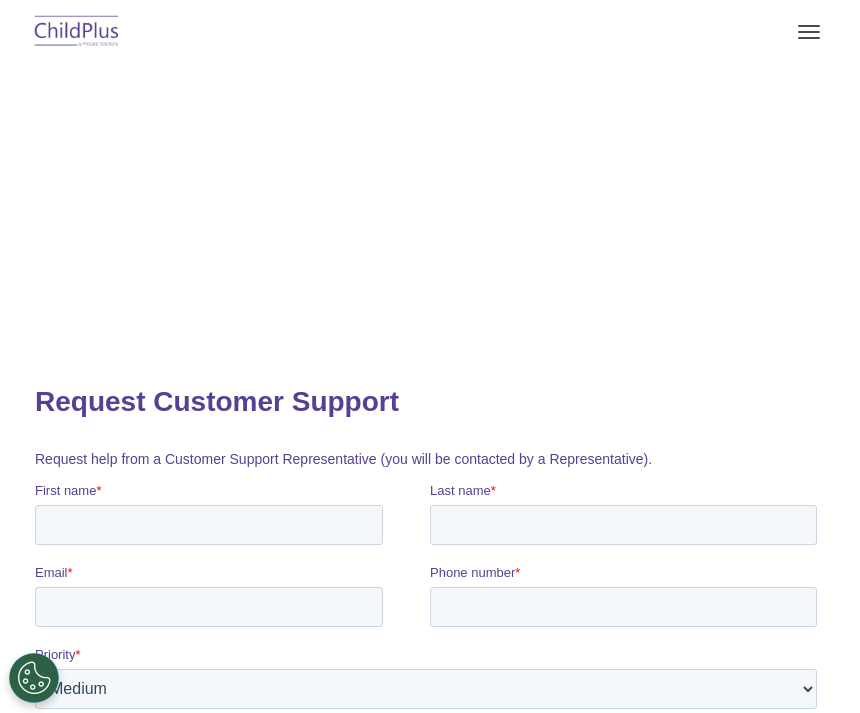 scroll, scrollTop: 0, scrollLeft: 0, axis: both 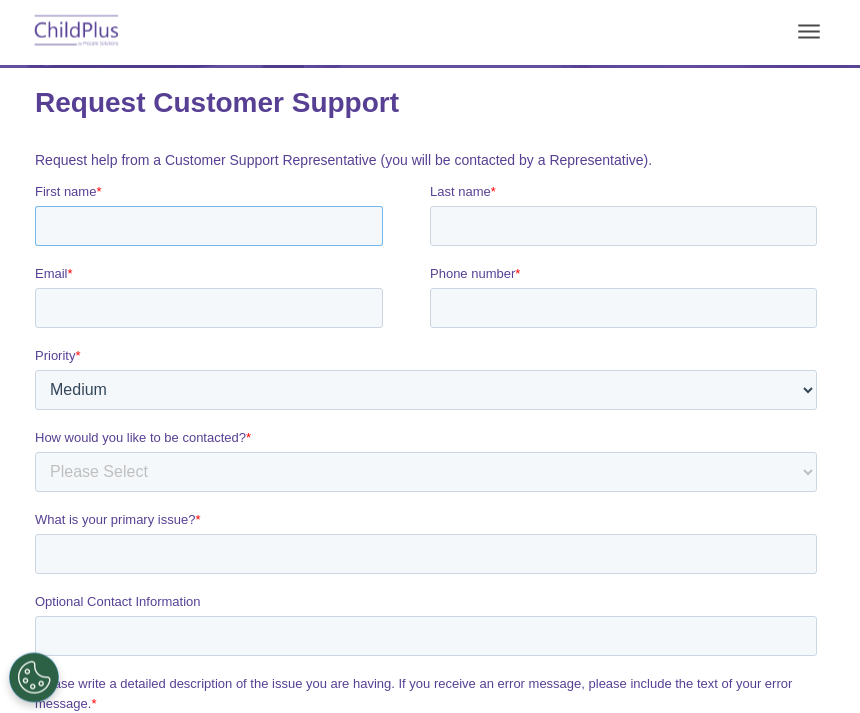 click on "First name *" at bounding box center (209, 226) 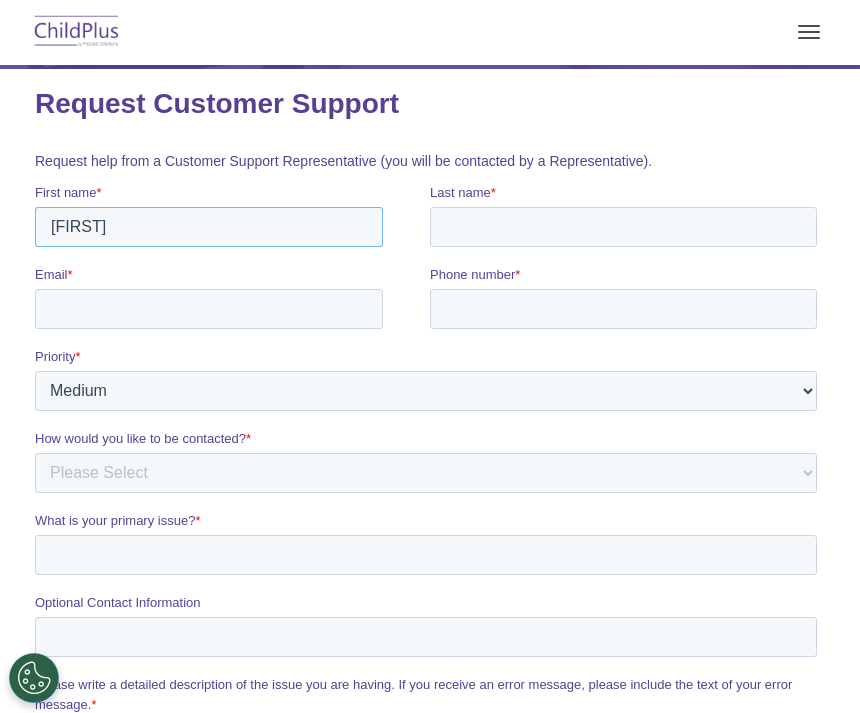 type on "[FIRST]" 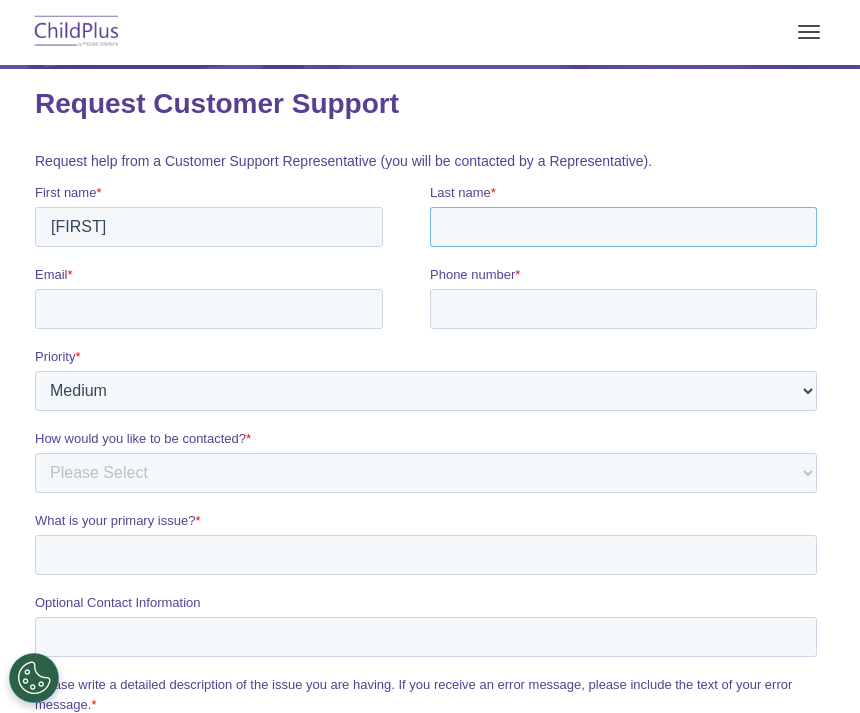 click on "Last name *" at bounding box center (623, 227) 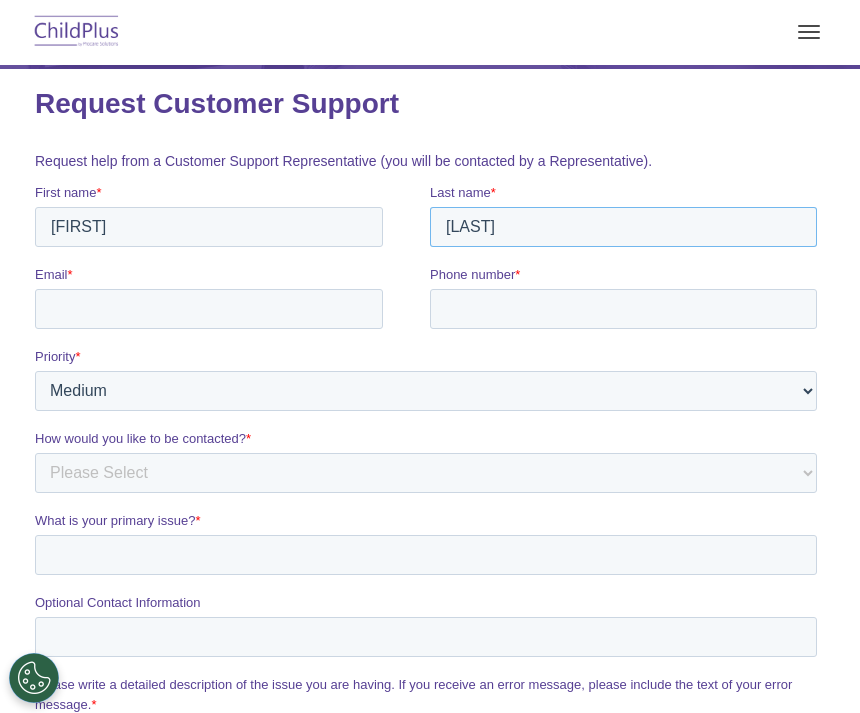 type on "[LAST]" 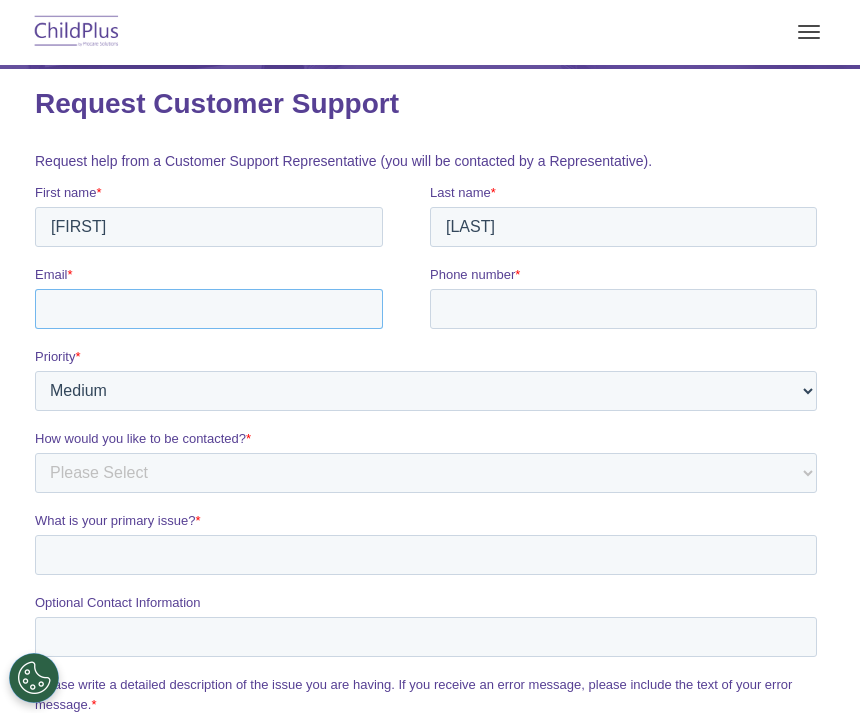 click on "Email *" at bounding box center [209, 309] 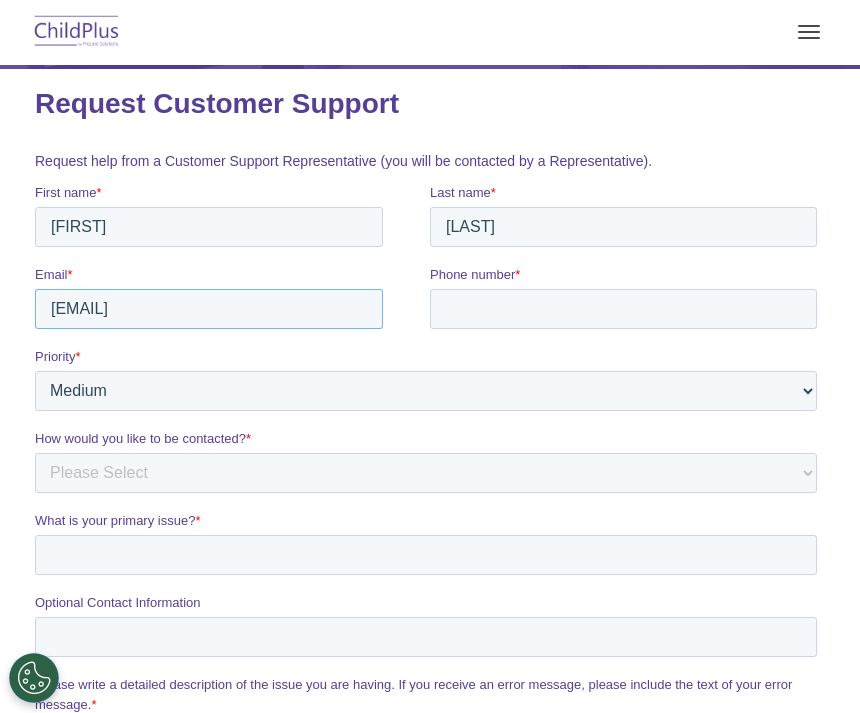 type on "[EMAIL]" 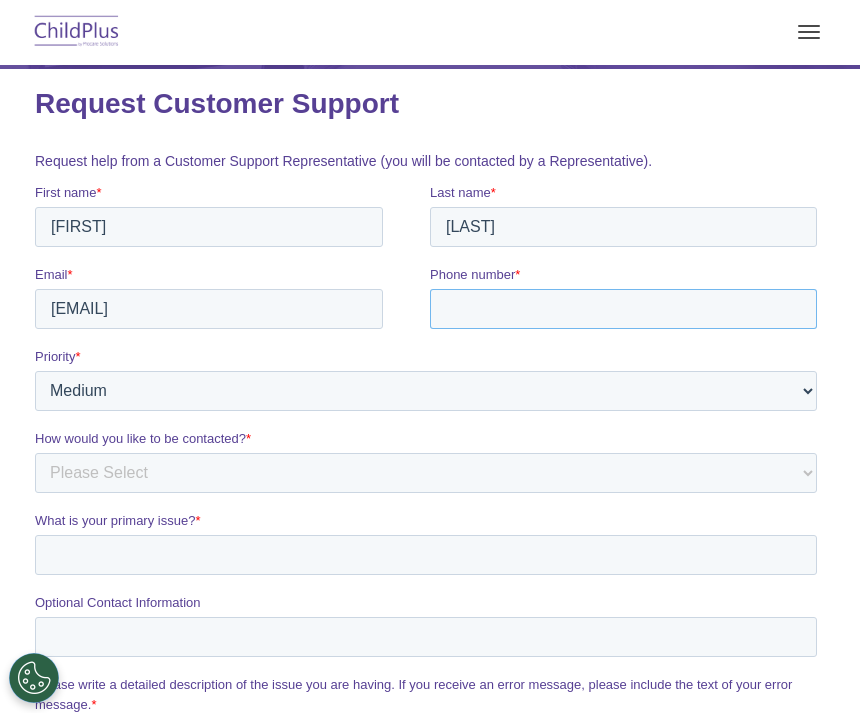 click on "Phone number *" at bounding box center (623, 309) 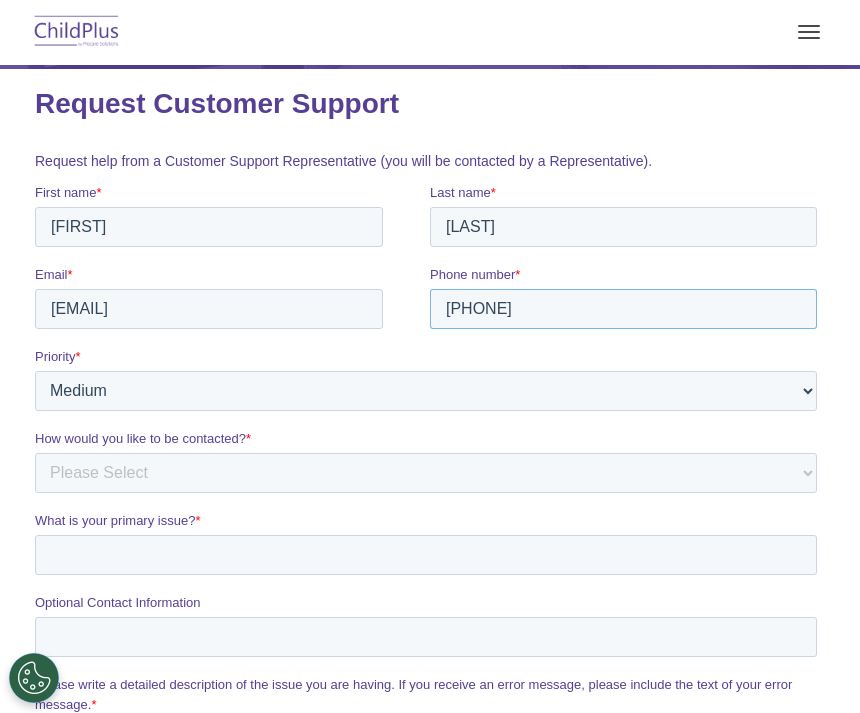 type on "[PHONE]" 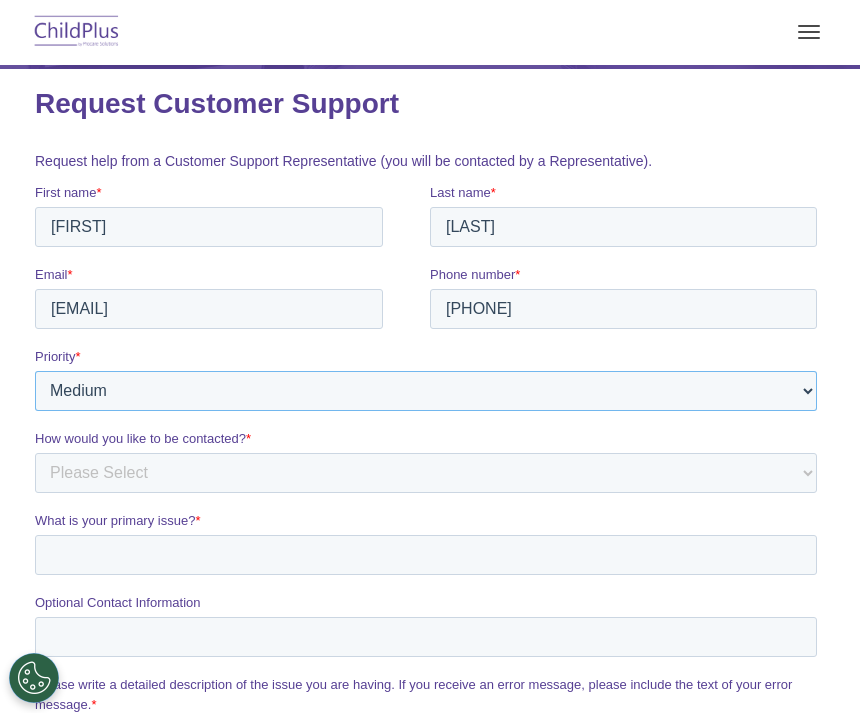 click on "Please Select Low Medium High" at bounding box center [426, 391] 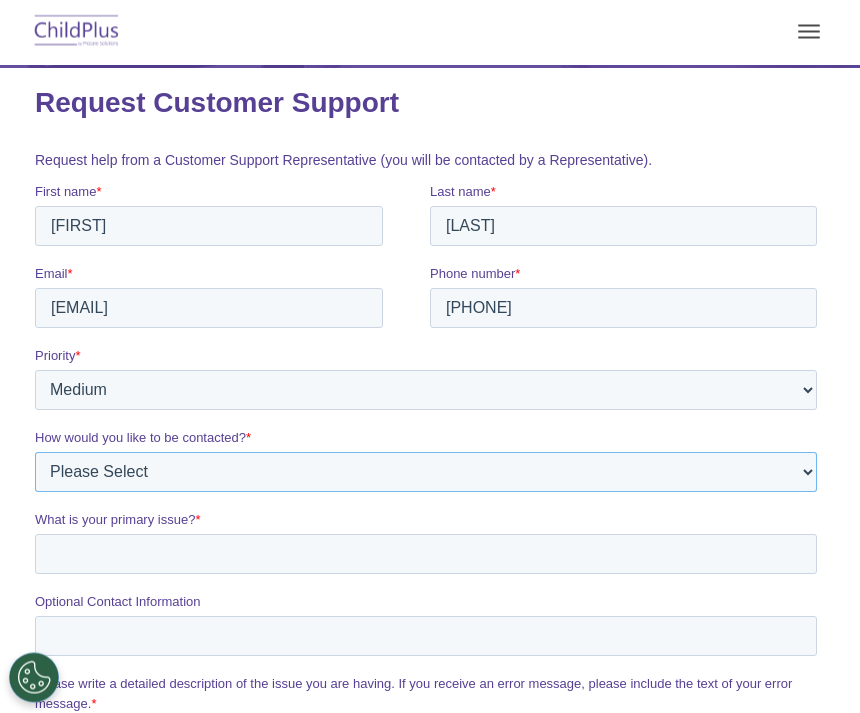 click on "Please Select Phone Email" at bounding box center [426, 472] 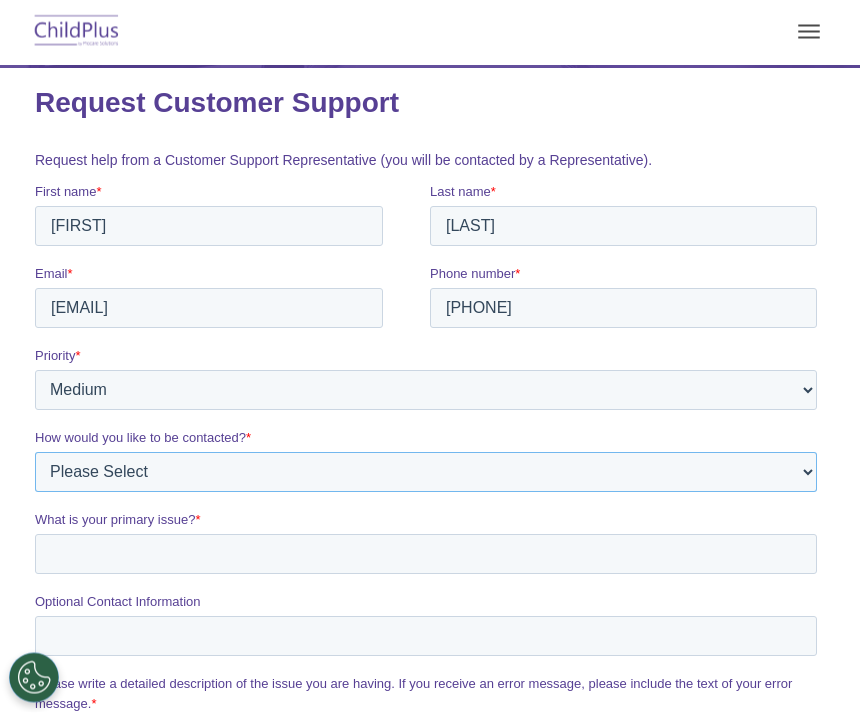 select on "Email" 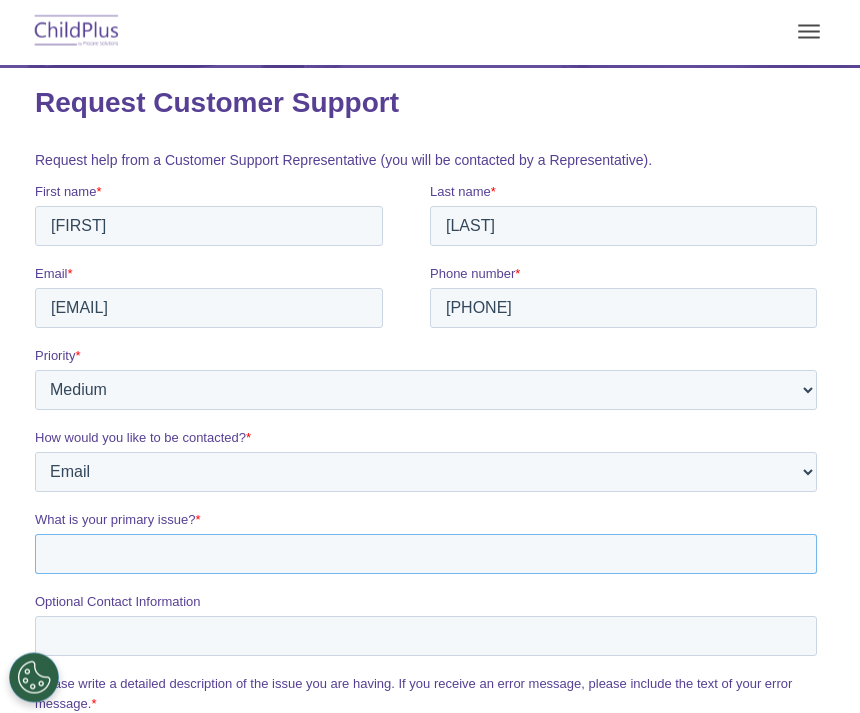 click on "What is your primary issue? *" at bounding box center [426, 554] 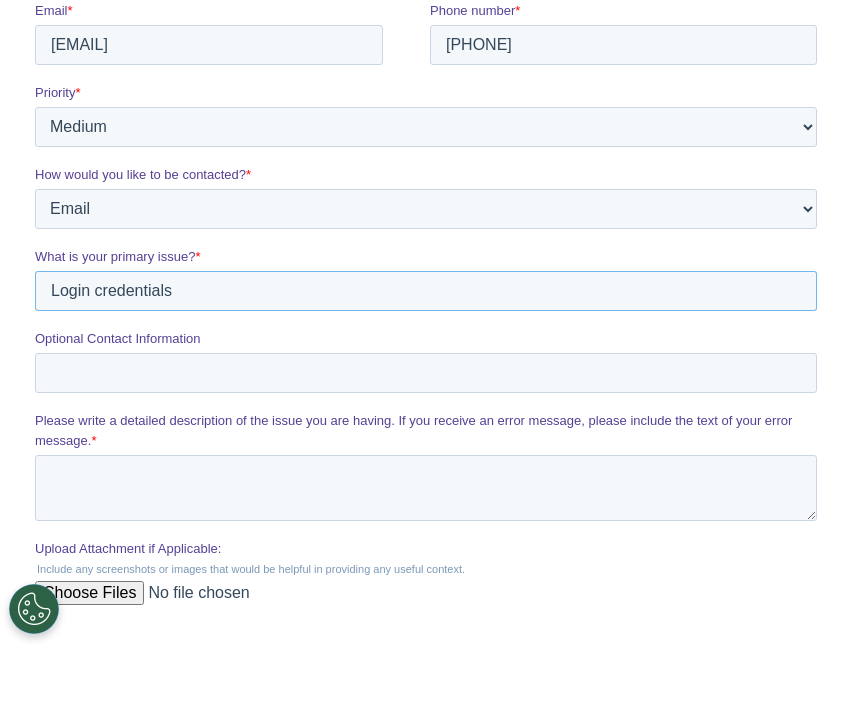 scroll, scrollTop: 569, scrollLeft: 0, axis: vertical 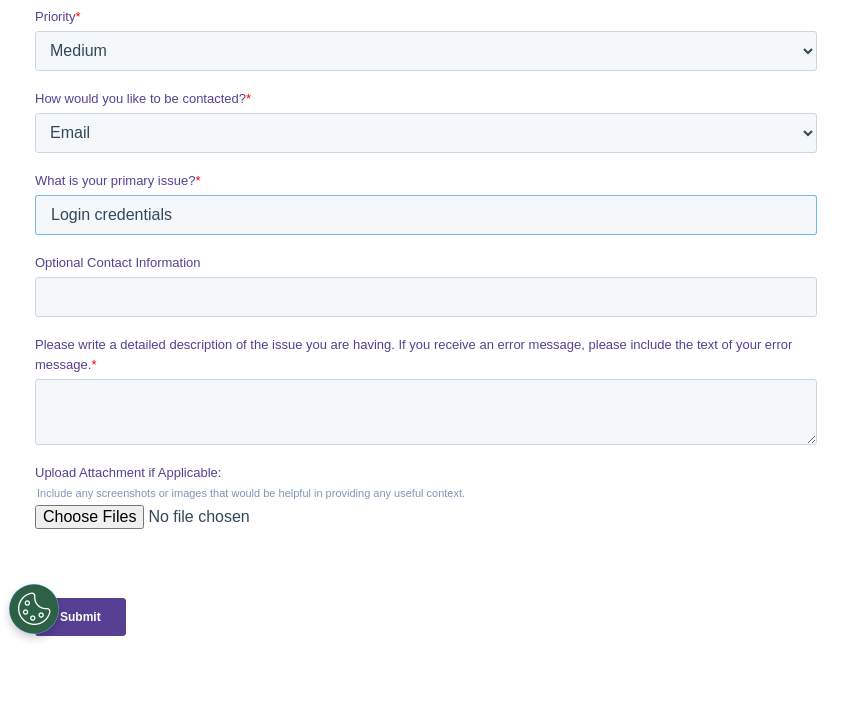 type on "Login credentials" 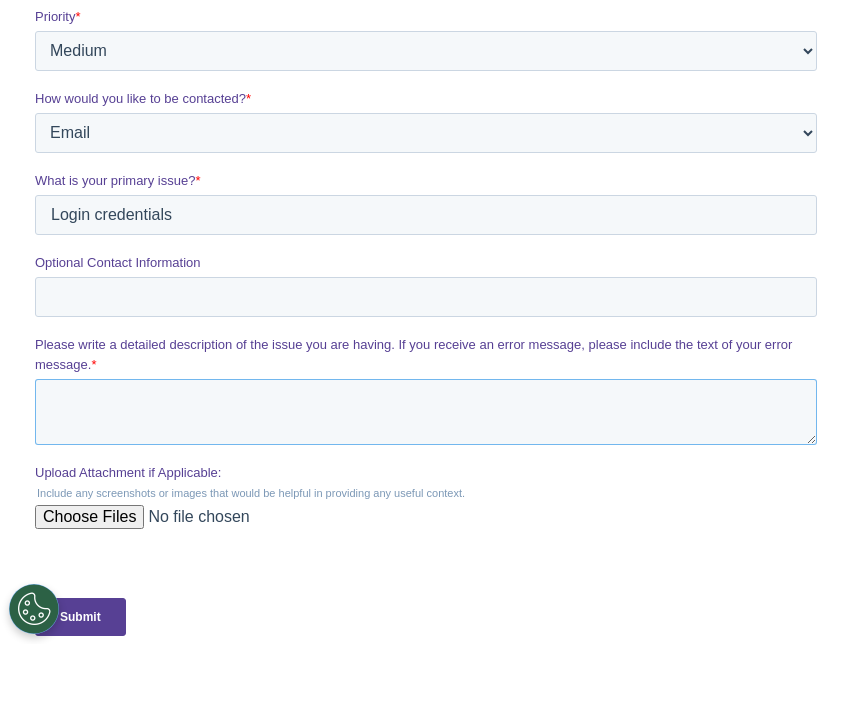click on "Please write a detailed description of the issue you are having. If you receive an error message, please include the text of your error message. *" at bounding box center [426, 412] 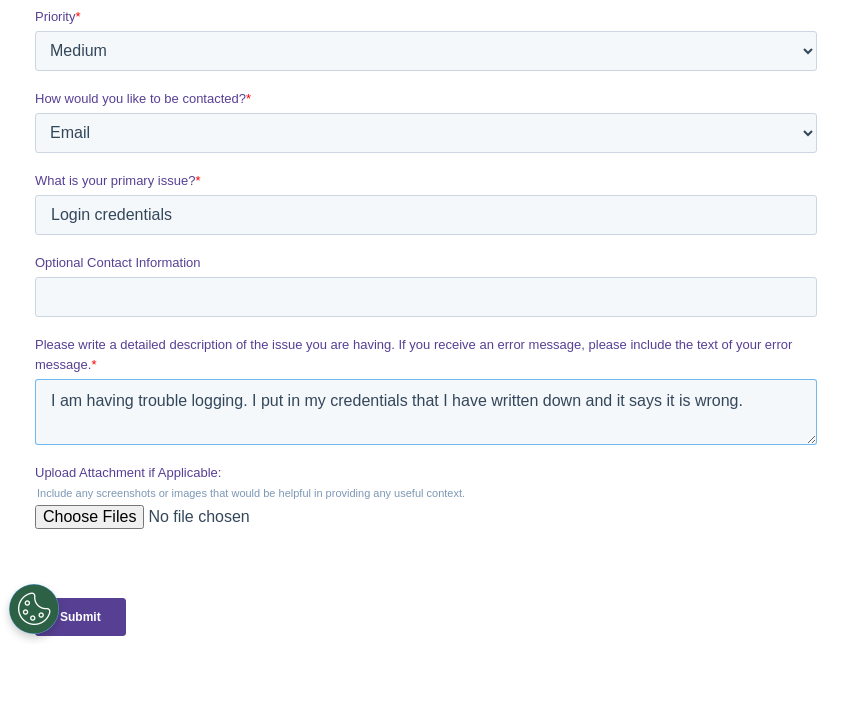 type on "I am having trouble logging. I put in my credentials that I have written down and it says it is wrong." 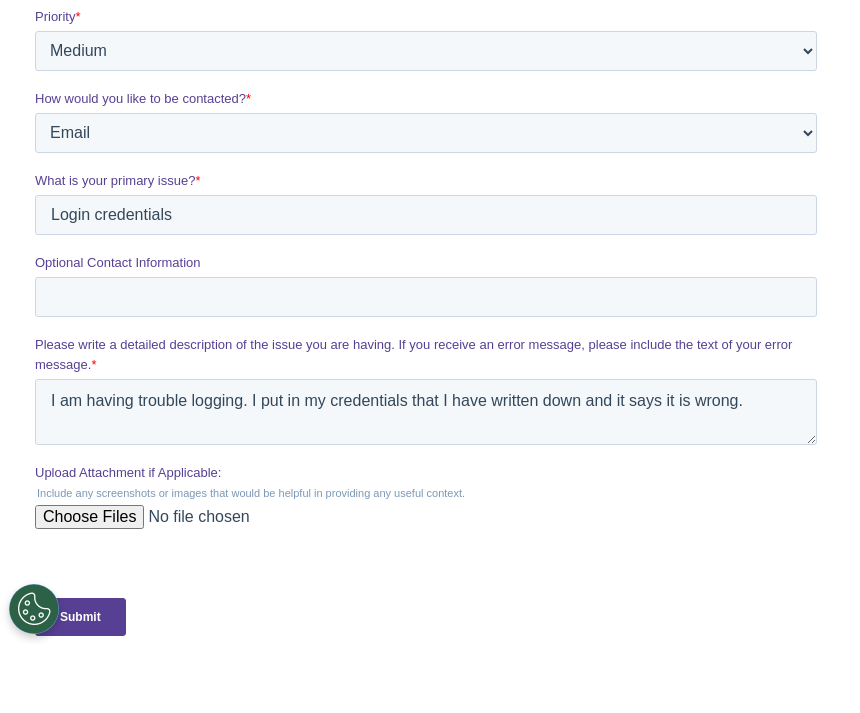 click on "Submit" at bounding box center (80, 617) 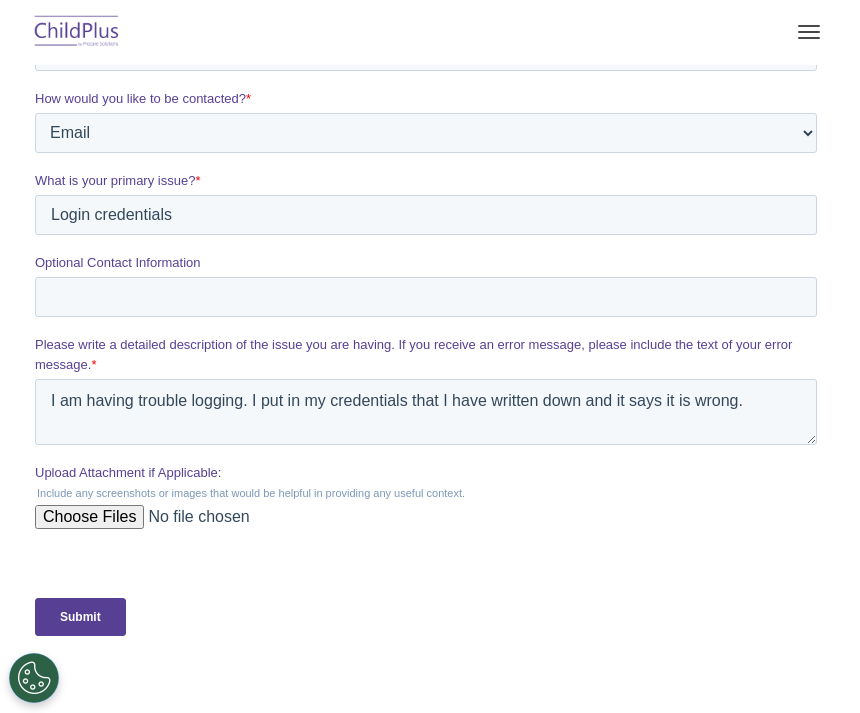click on "Submit" at bounding box center [80, 617] 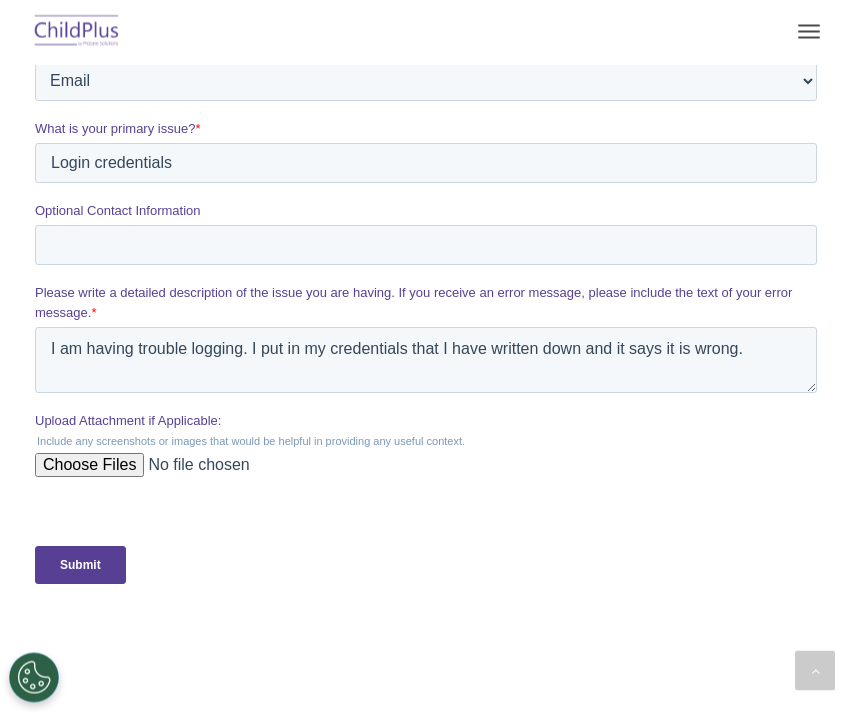 scroll, scrollTop: 744, scrollLeft: 0, axis: vertical 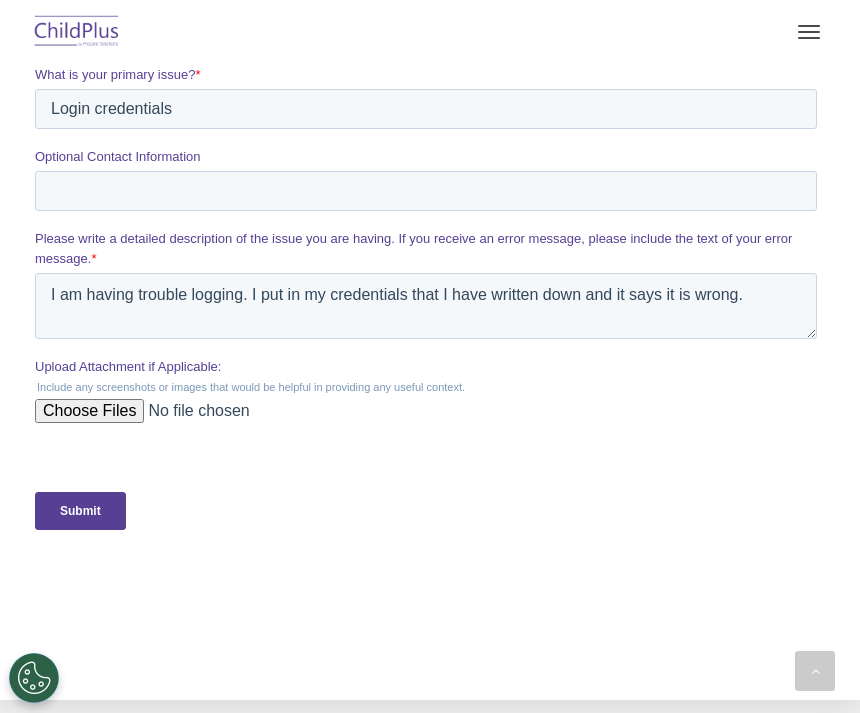 click on "Submit" at bounding box center (80, 511) 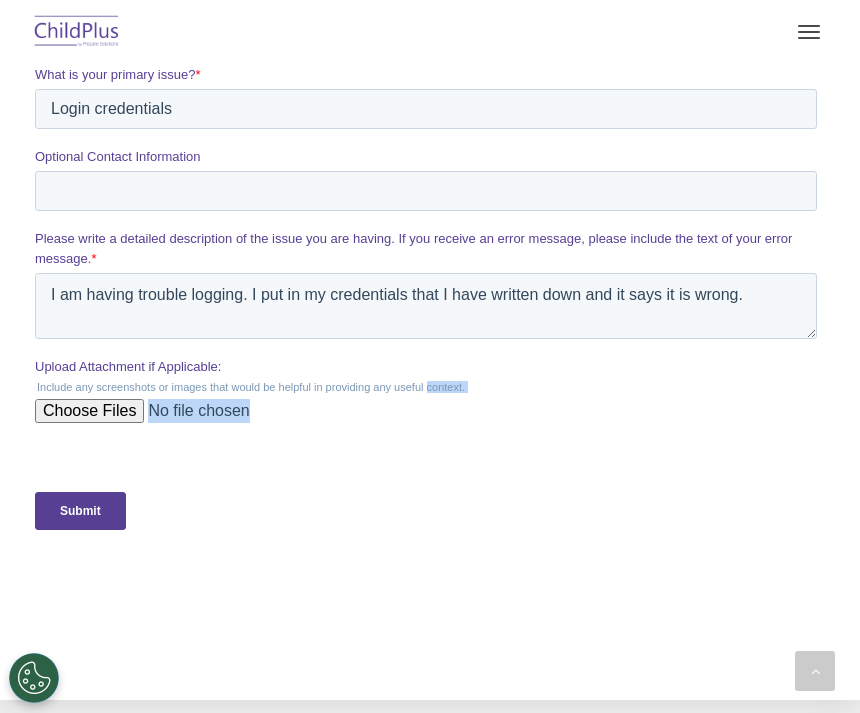 click on "Submit" at bounding box center (430, 511) 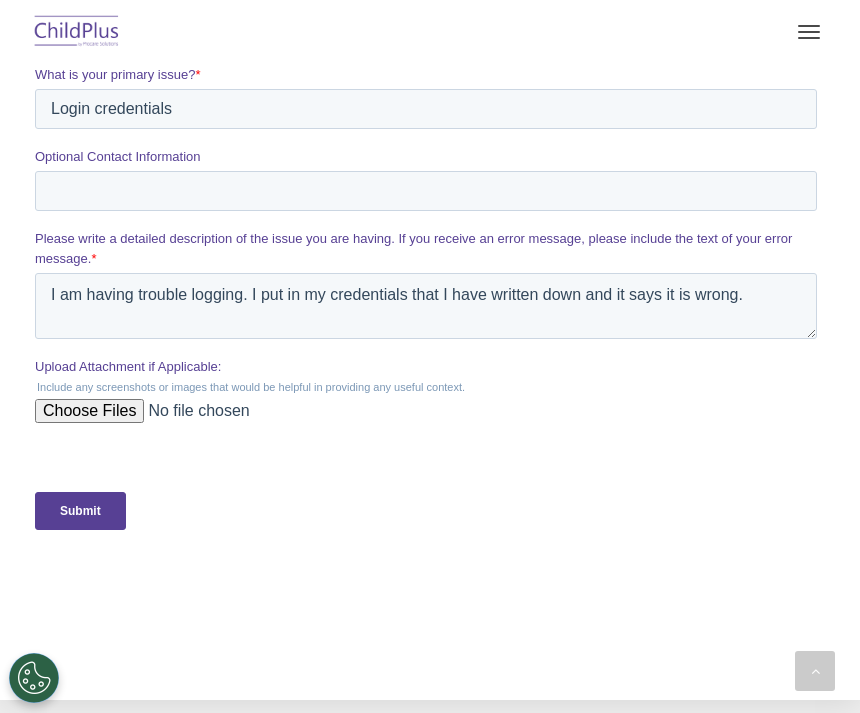 click on "Submit" at bounding box center [80, 511] 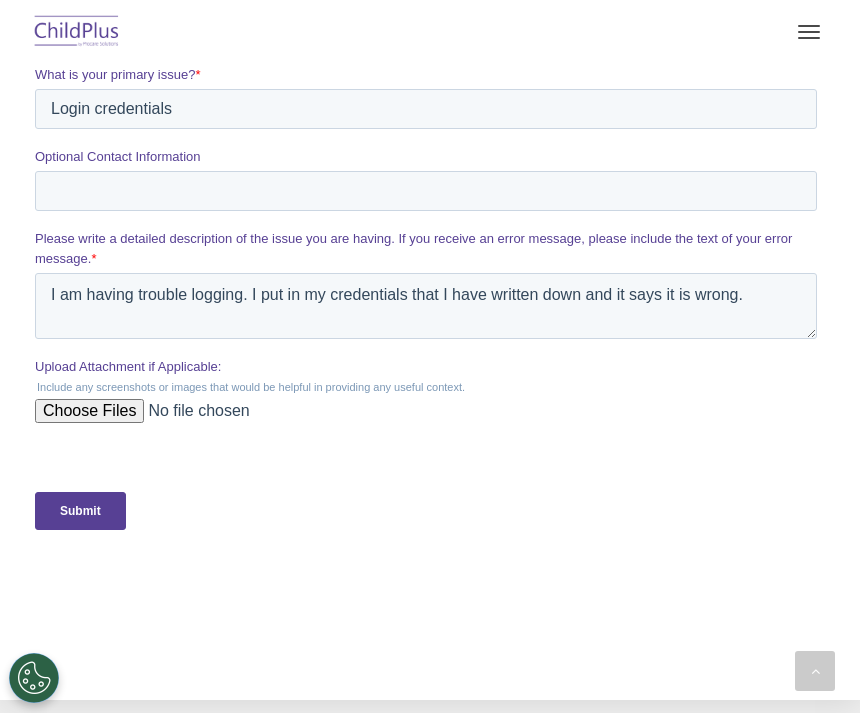 click on "Submit" at bounding box center (80, 511) 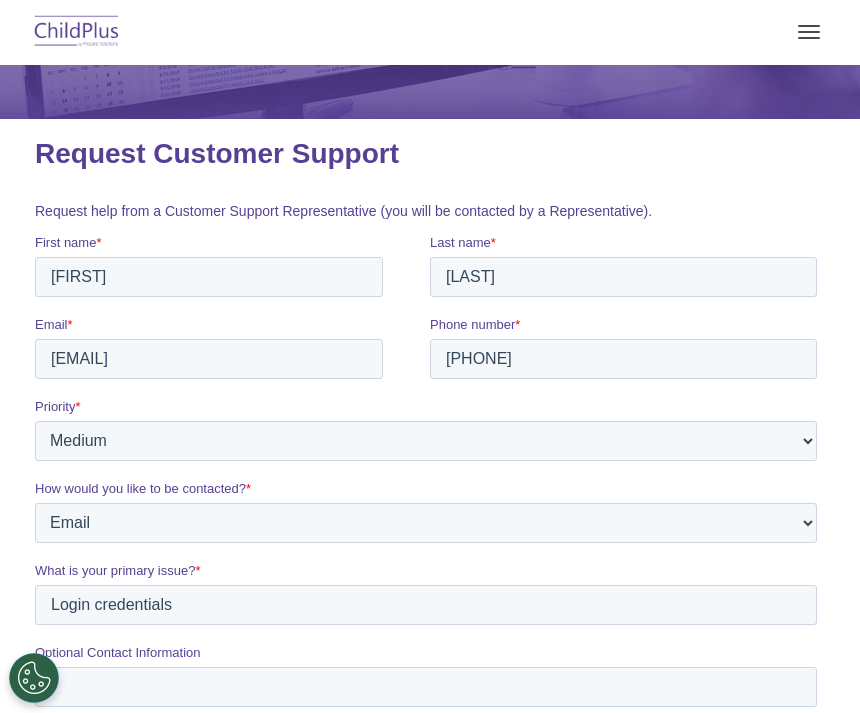 scroll, scrollTop: 239, scrollLeft: 0, axis: vertical 